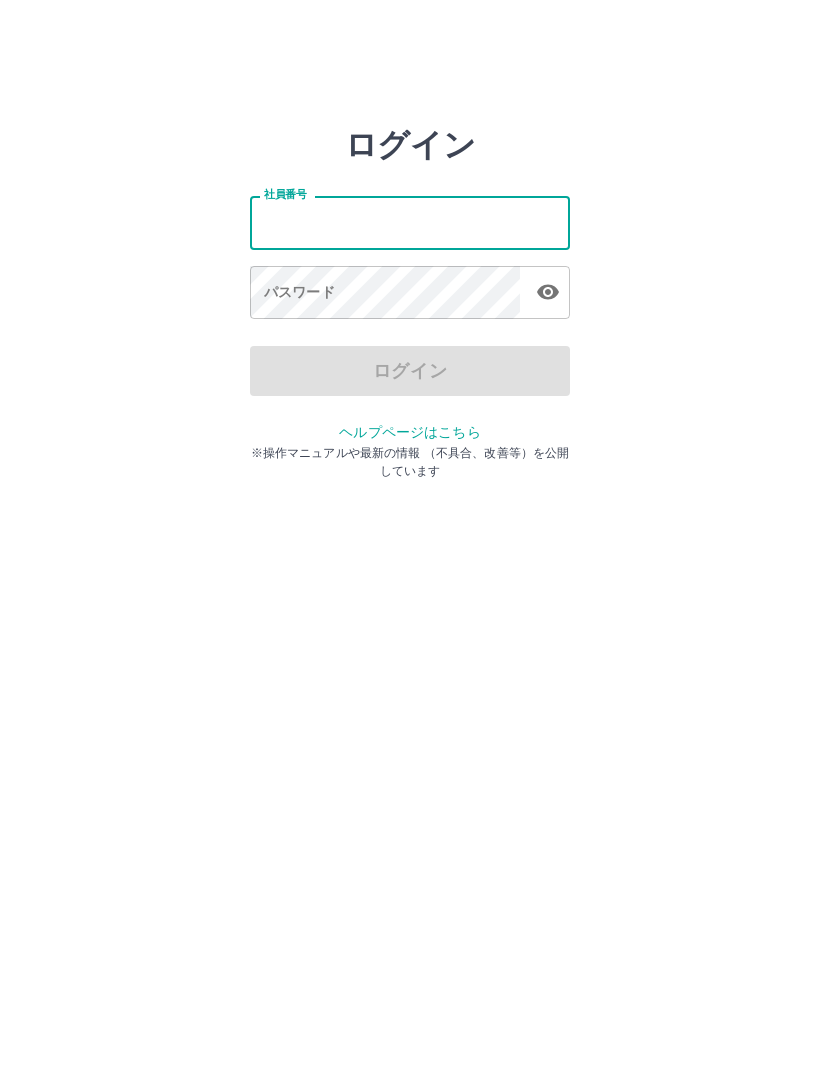 scroll, scrollTop: 0, scrollLeft: 0, axis: both 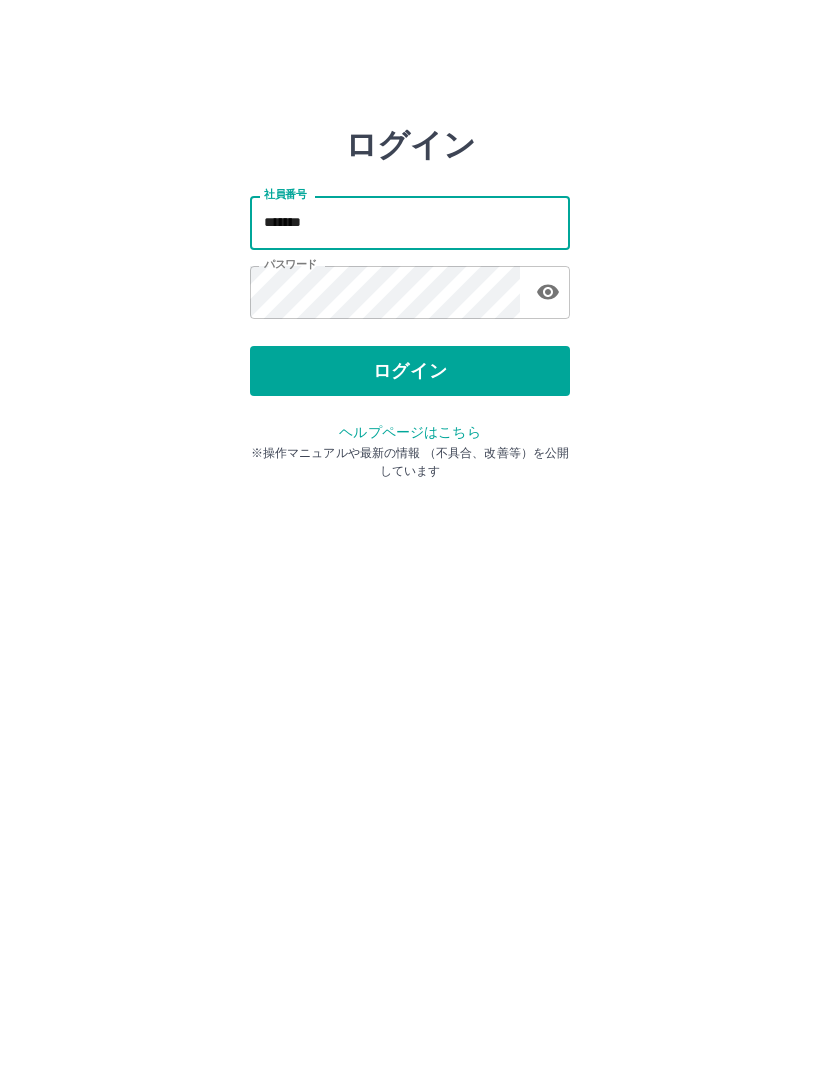 click on "*******" at bounding box center [410, 222] 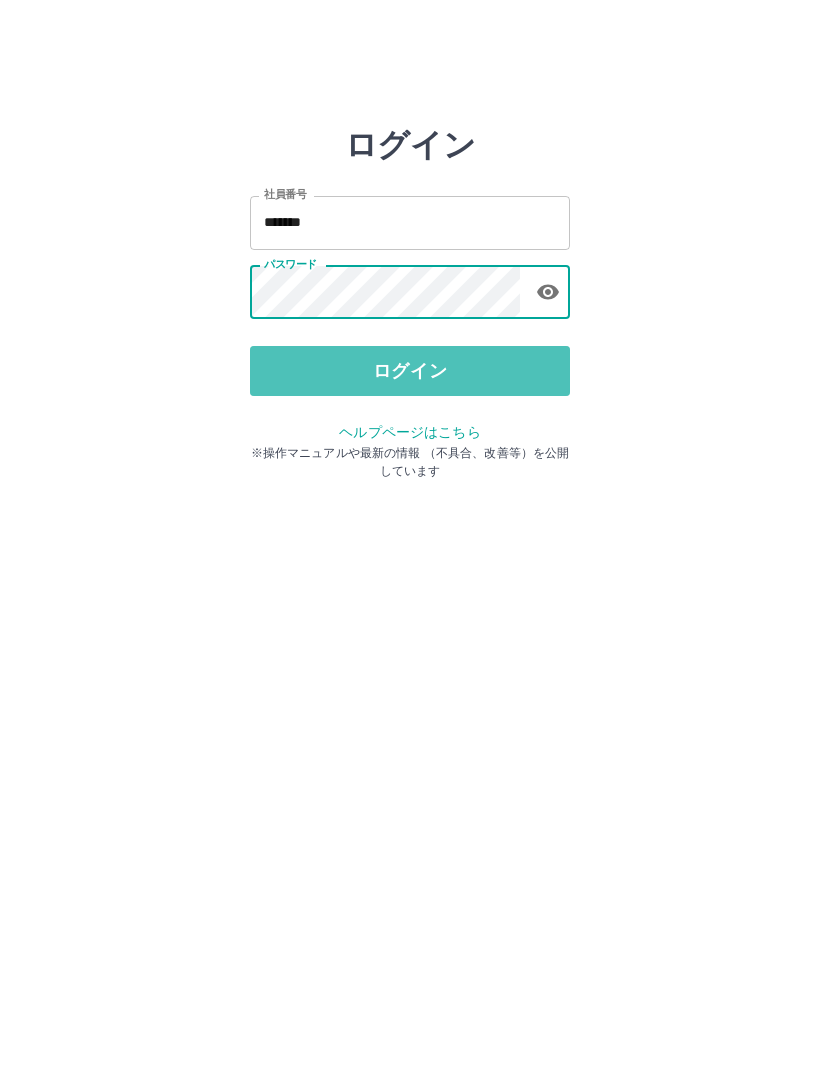 click on "ログイン" at bounding box center (410, 371) 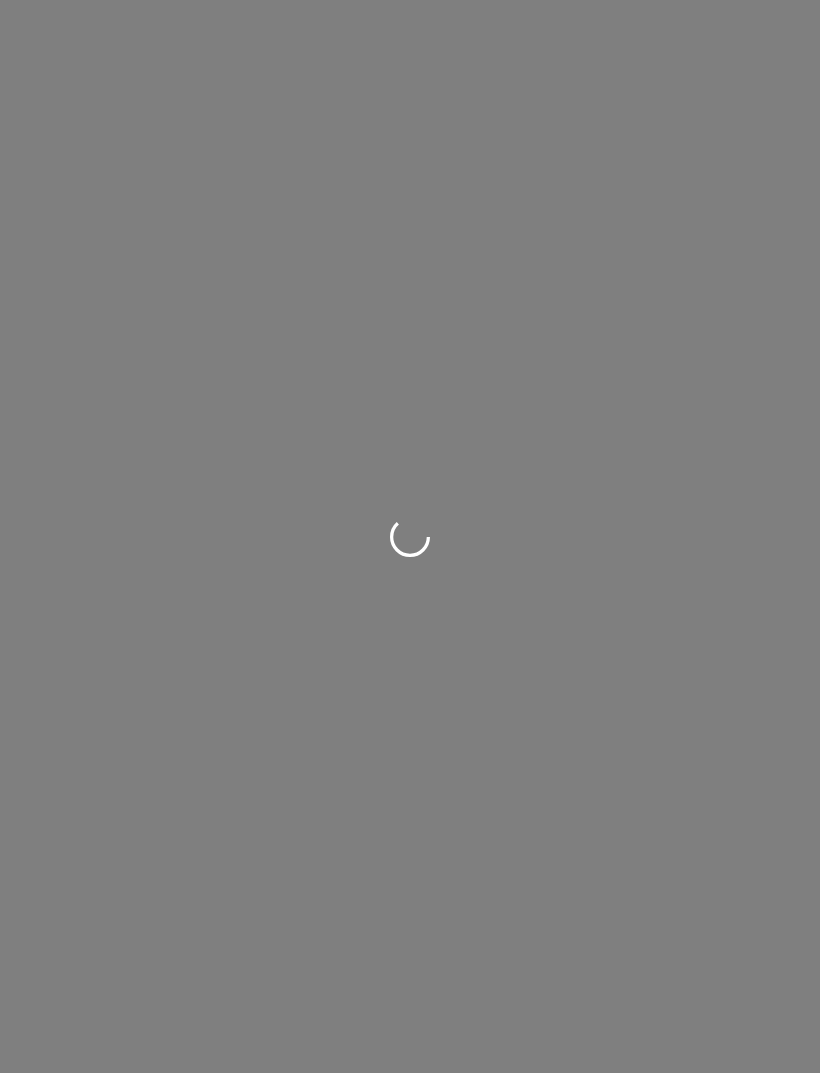 scroll, scrollTop: 0, scrollLeft: 0, axis: both 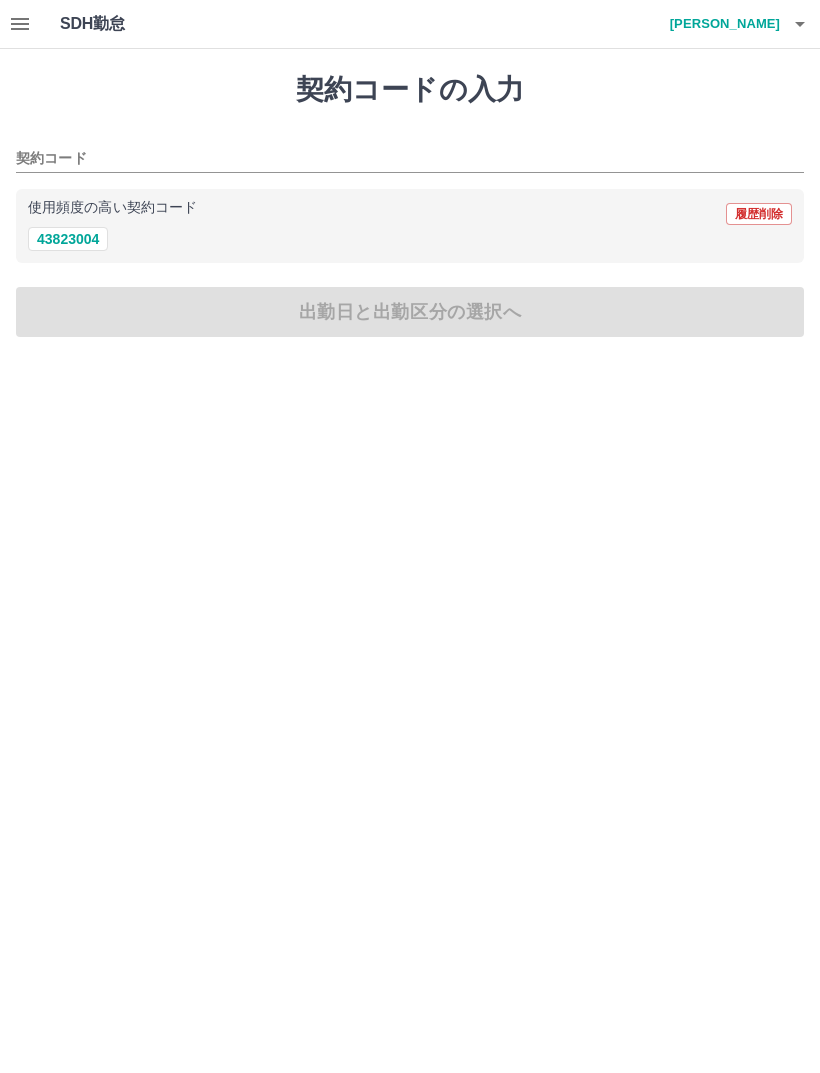 click on "43823004" at bounding box center (68, 239) 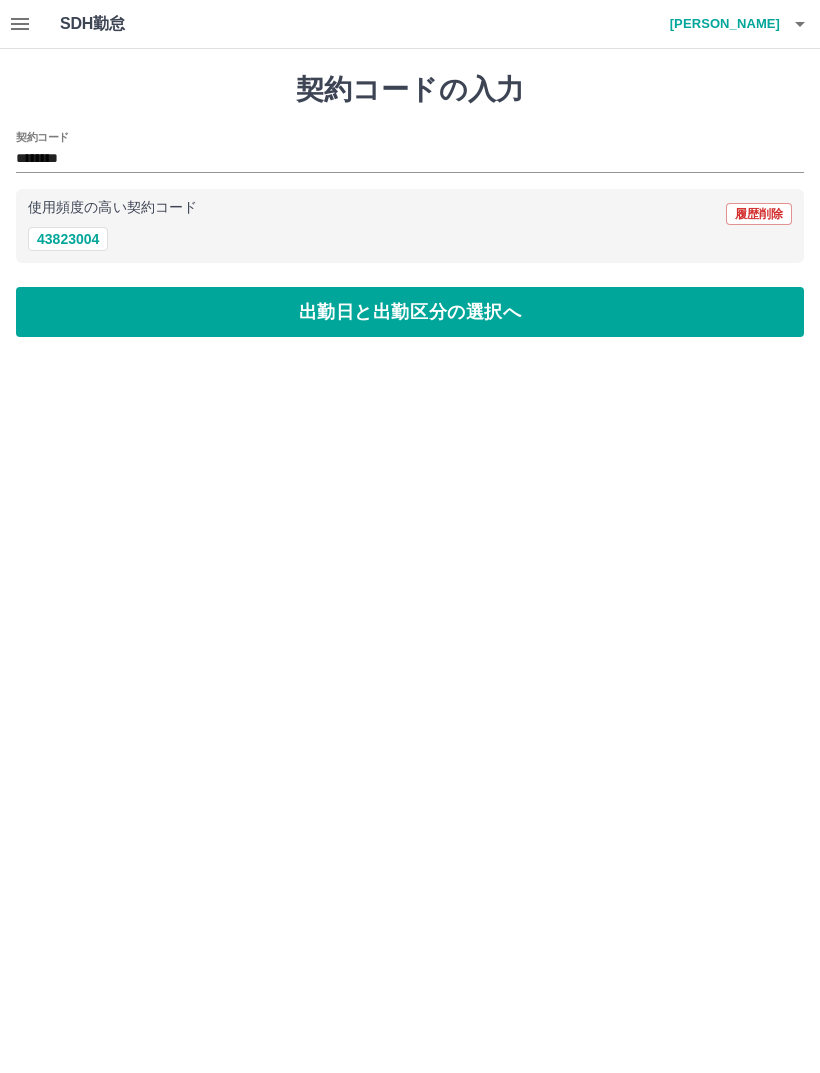 click on "出勤日と出勤区分の選択へ" at bounding box center [410, 312] 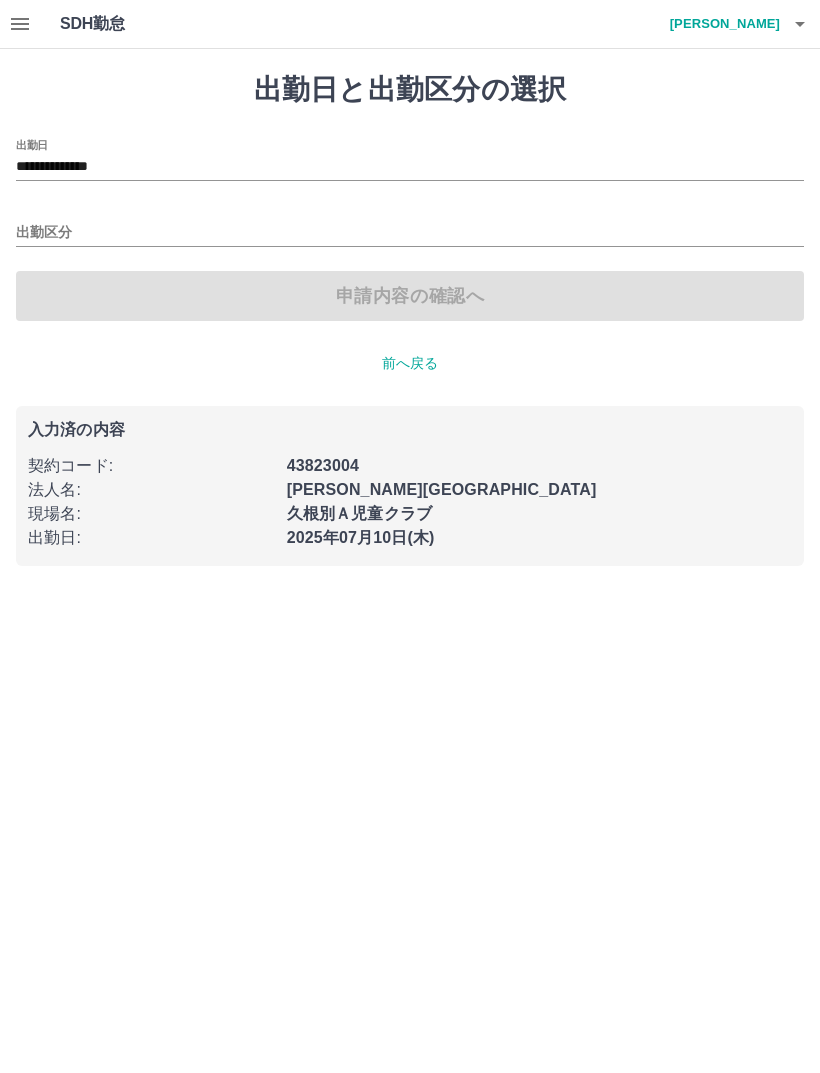 click on "出勤区分" at bounding box center [410, 233] 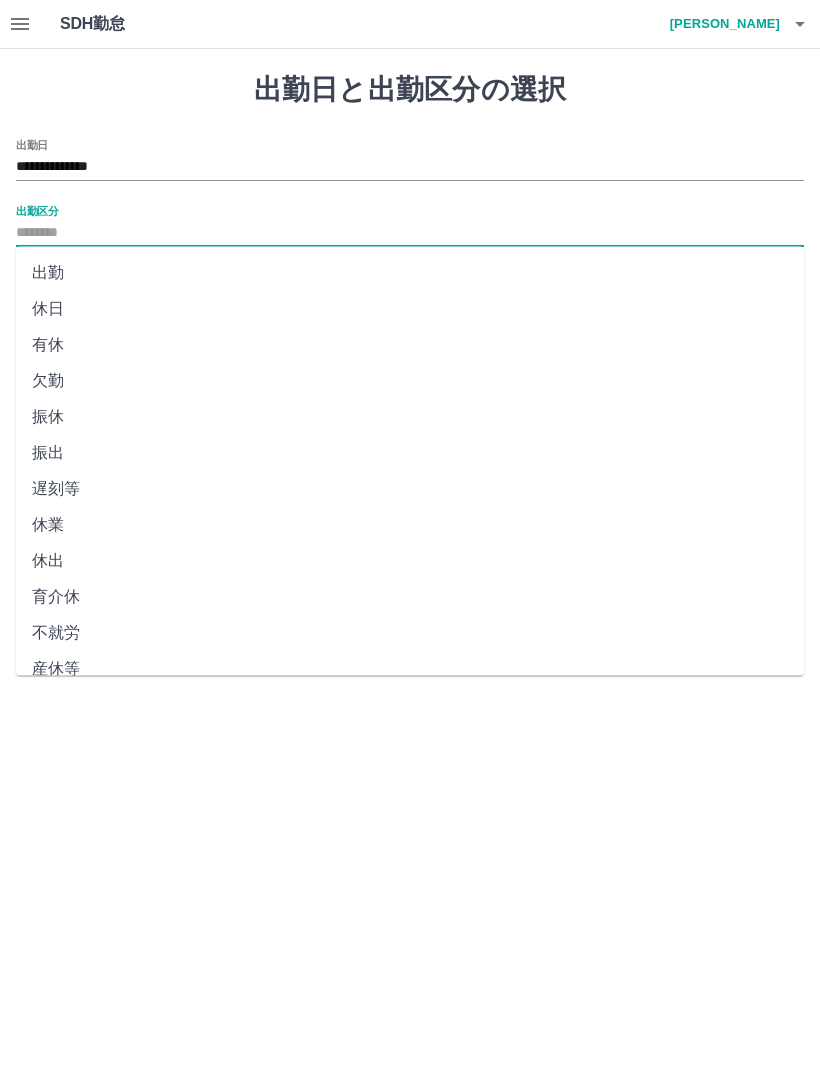 click on "出勤" at bounding box center (410, 273) 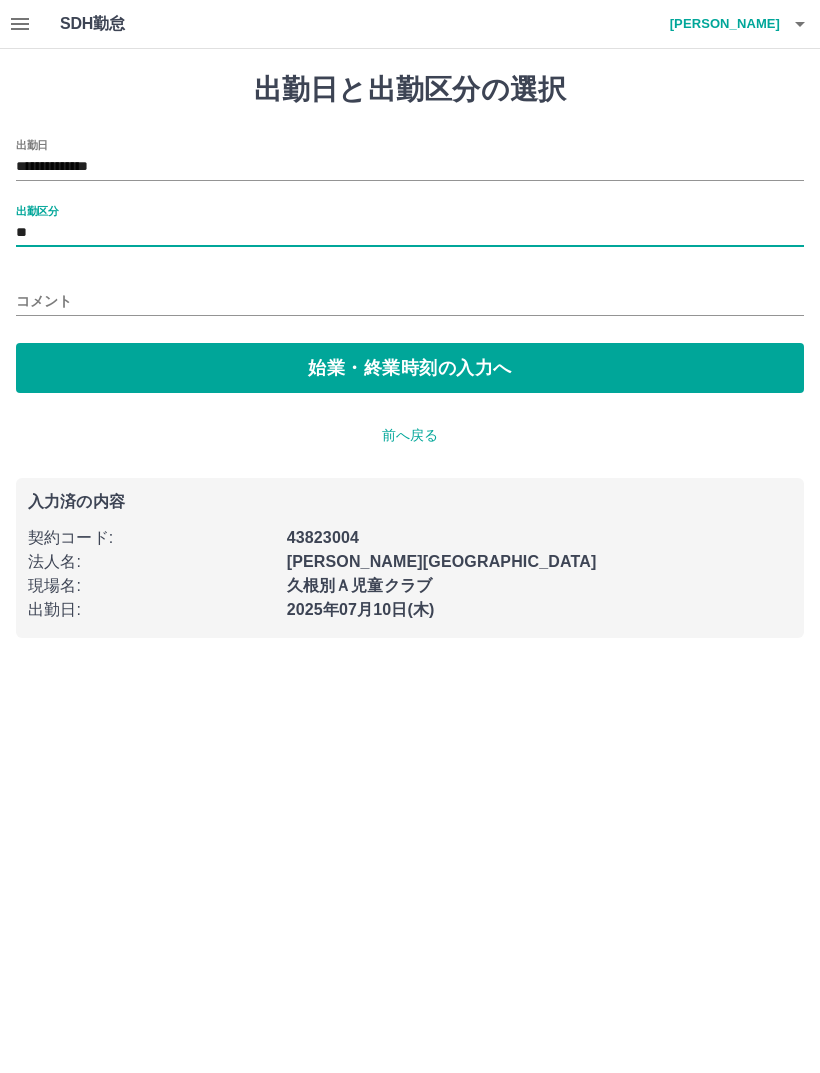 click on "始業・終業時刻の入力へ" at bounding box center [410, 368] 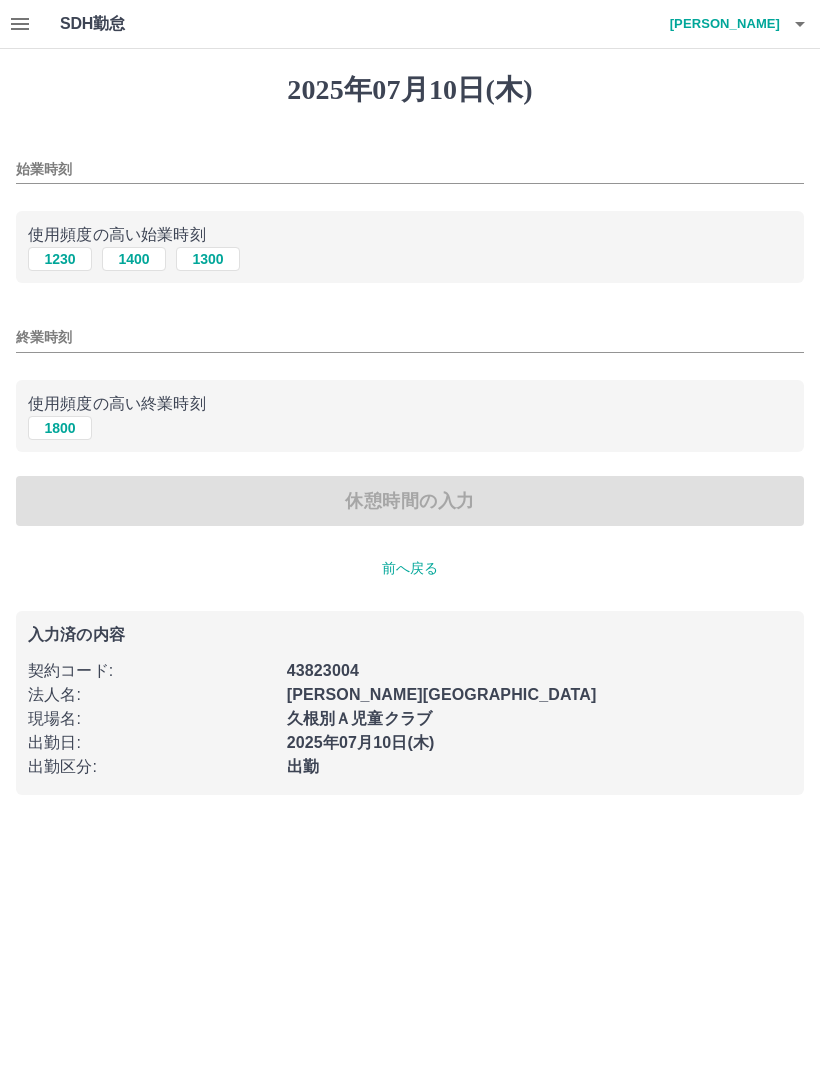 click on "1300" at bounding box center (208, 259) 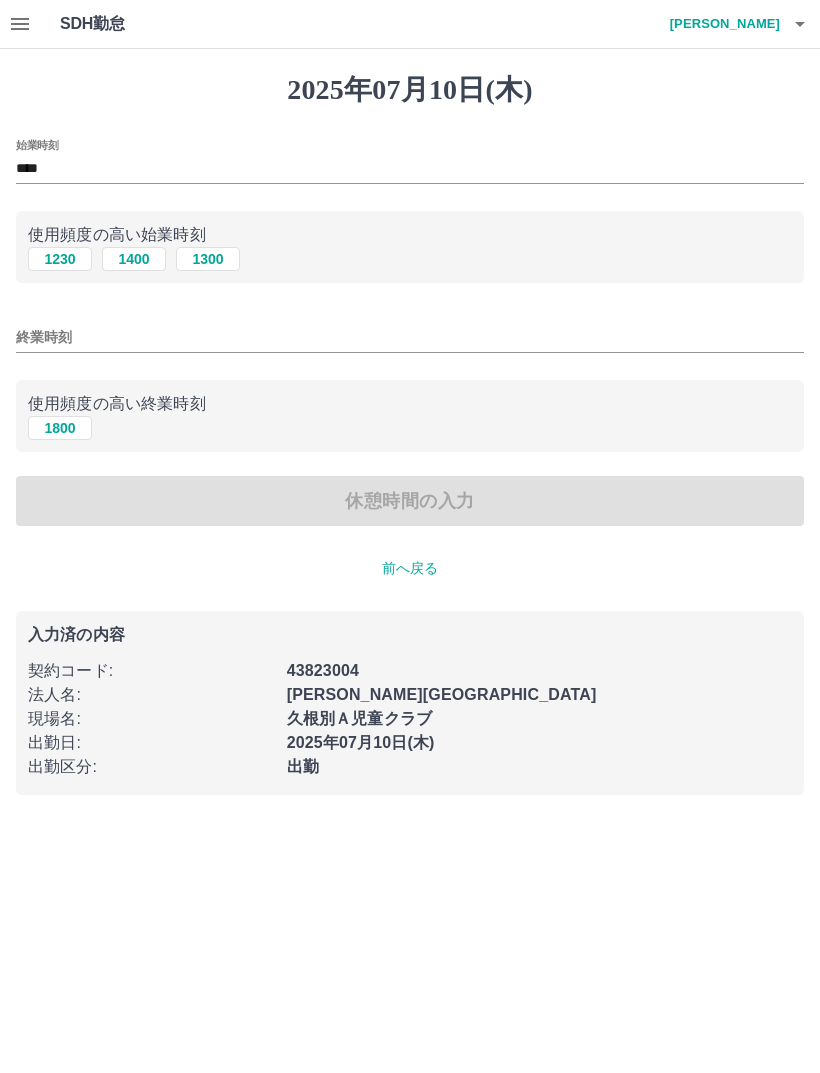 click on "1800" at bounding box center [60, 428] 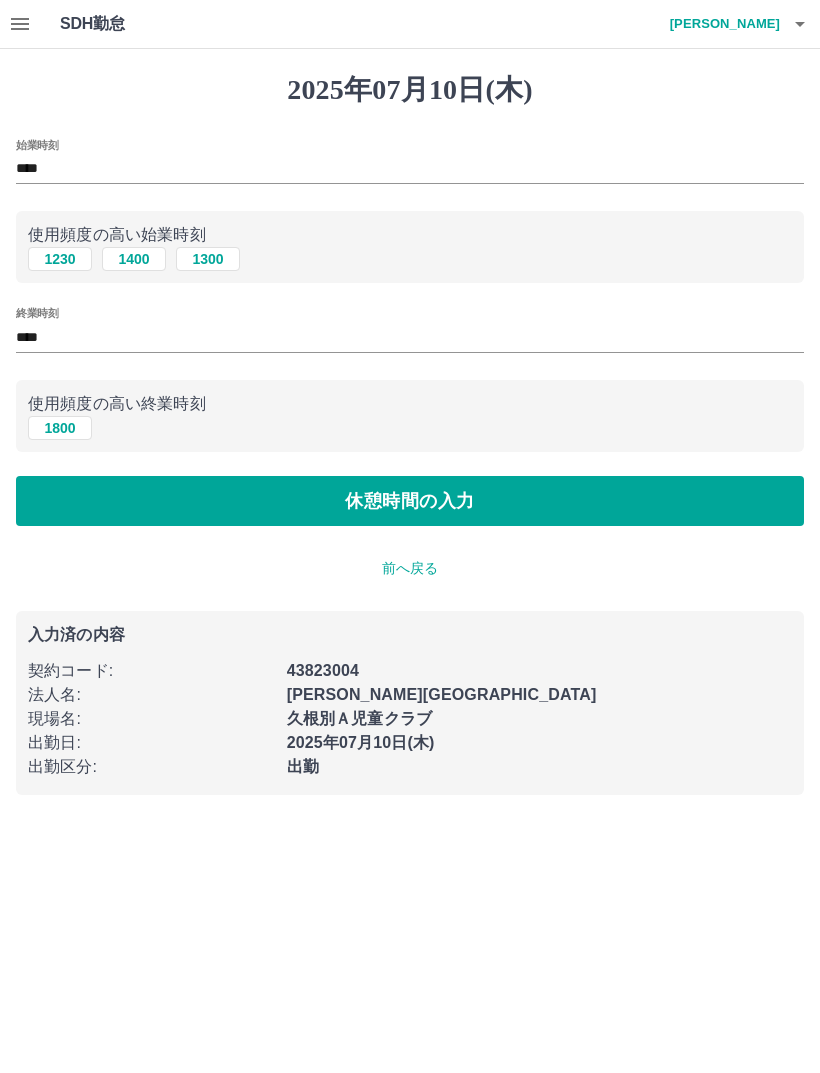 click on "休憩時間の入力" at bounding box center (410, 501) 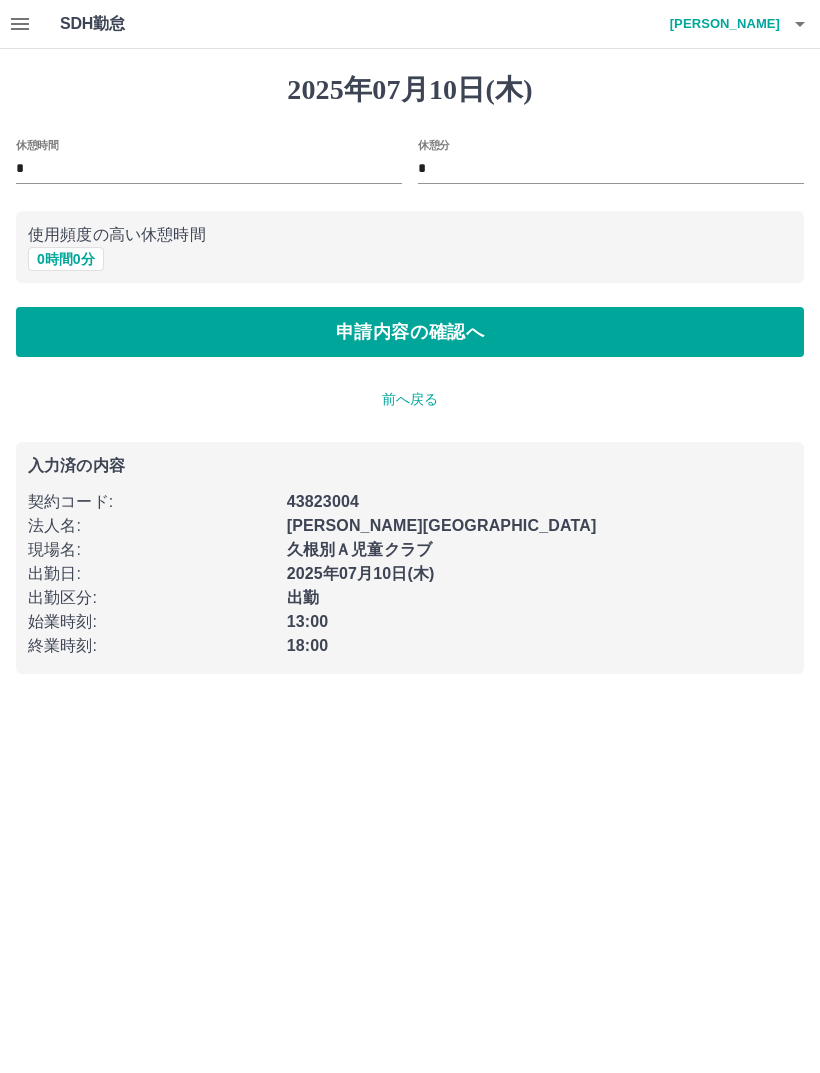 click on "申請内容の確認へ" at bounding box center [410, 332] 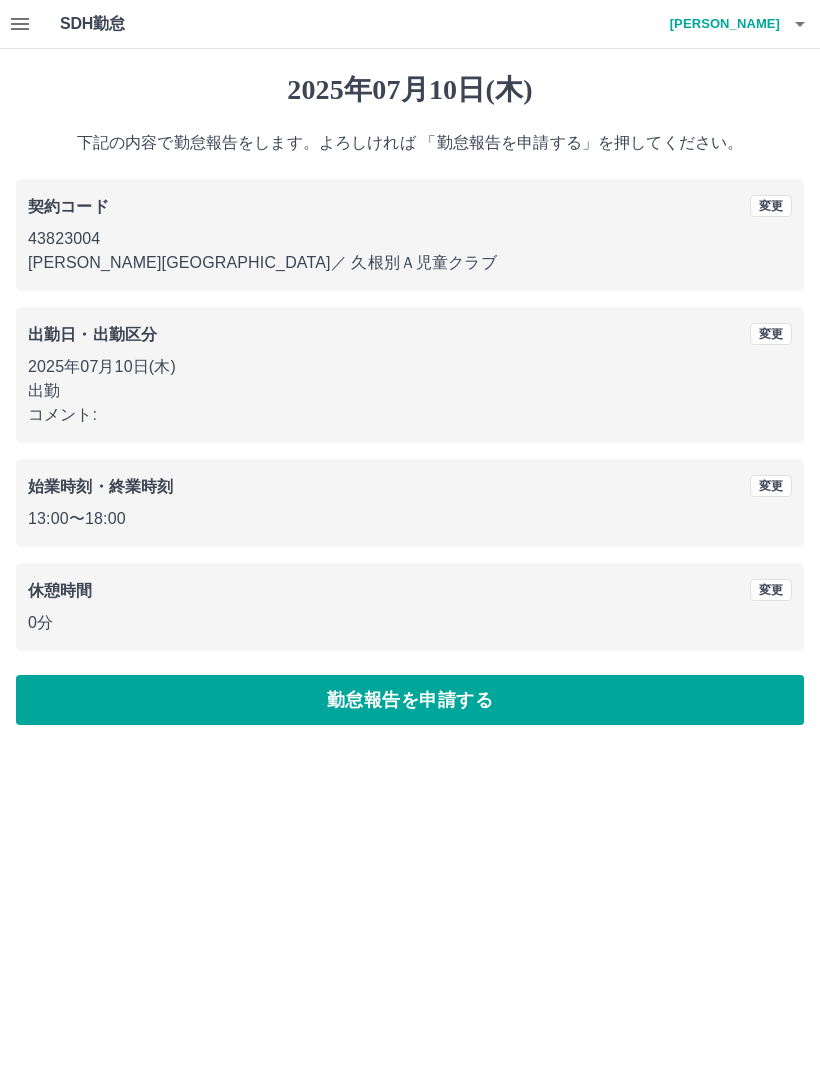 click on "勤怠報告を申請する" at bounding box center (410, 700) 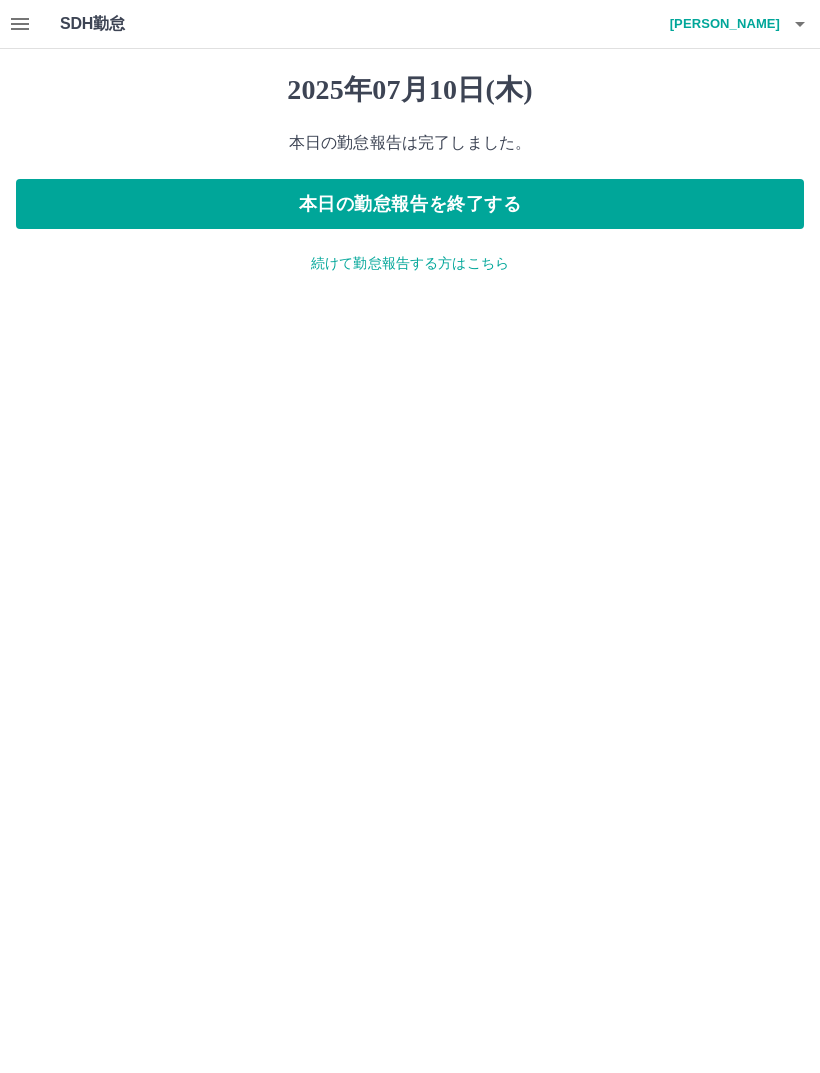 click on "本日の勤怠報告を終了する" at bounding box center (410, 204) 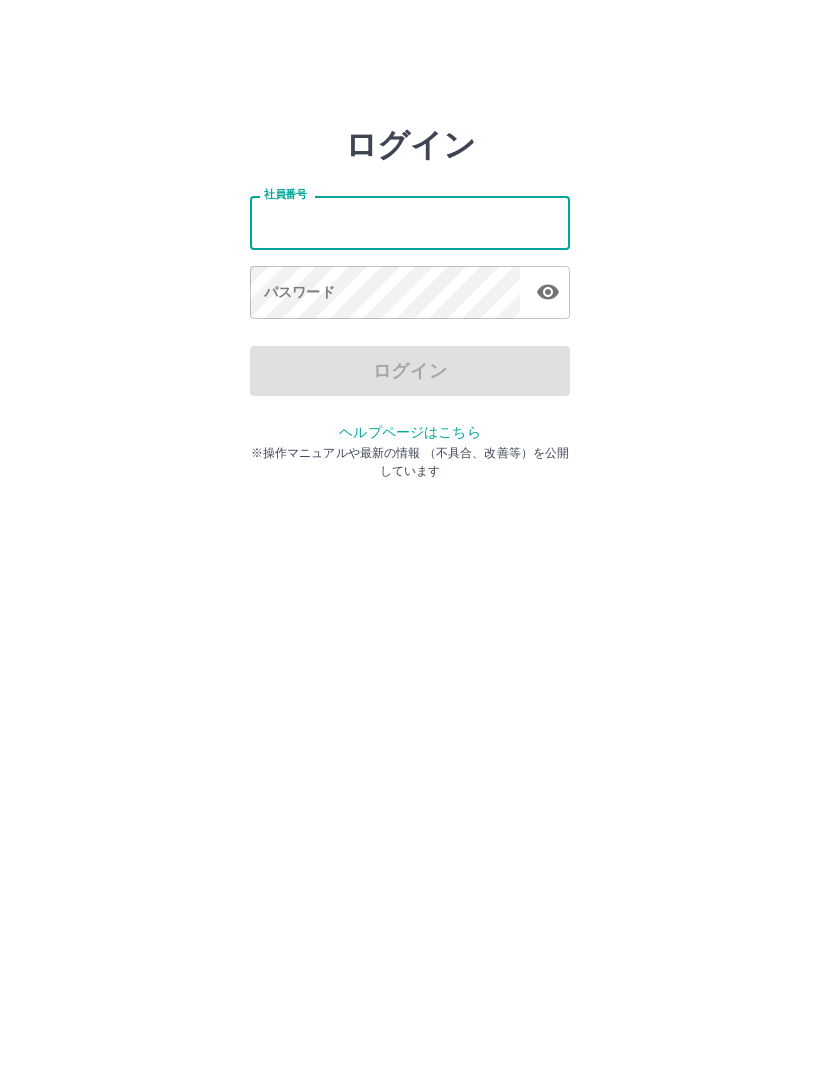 scroll, scrollTop: 0, scrollLeft: 0, axis: both 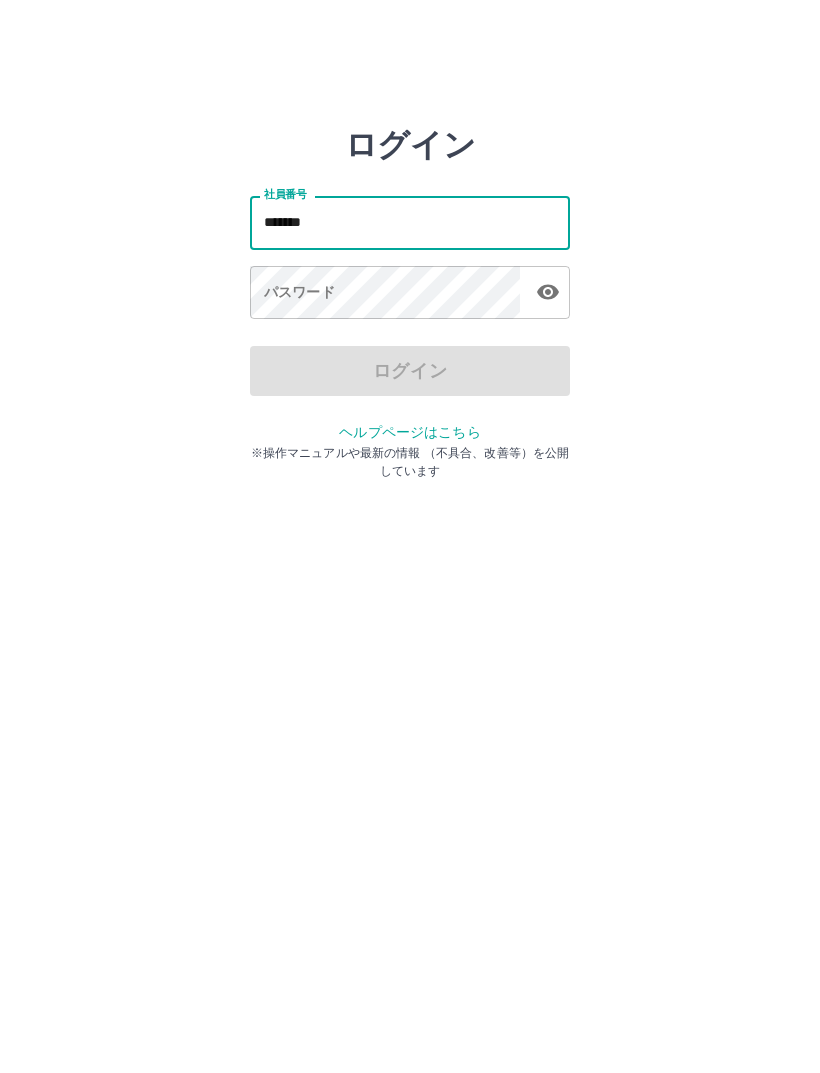 type on "*******" 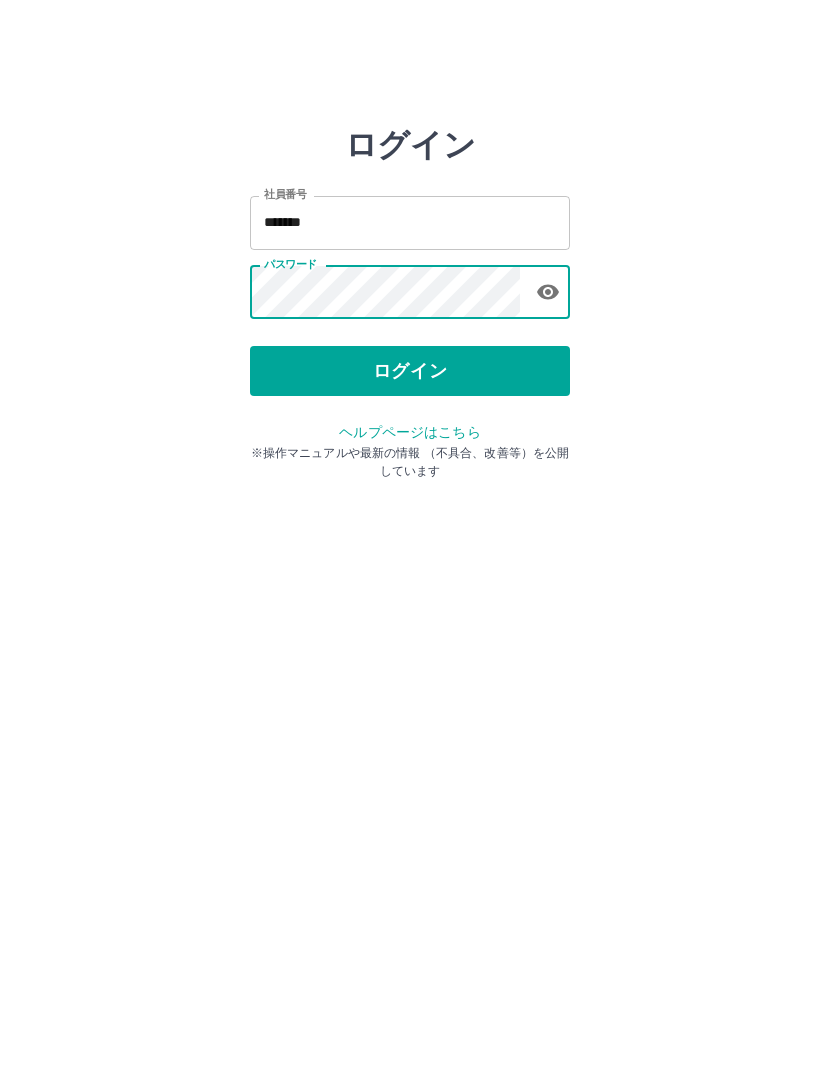 click on "ログイン" at bounding box center [410, 371] 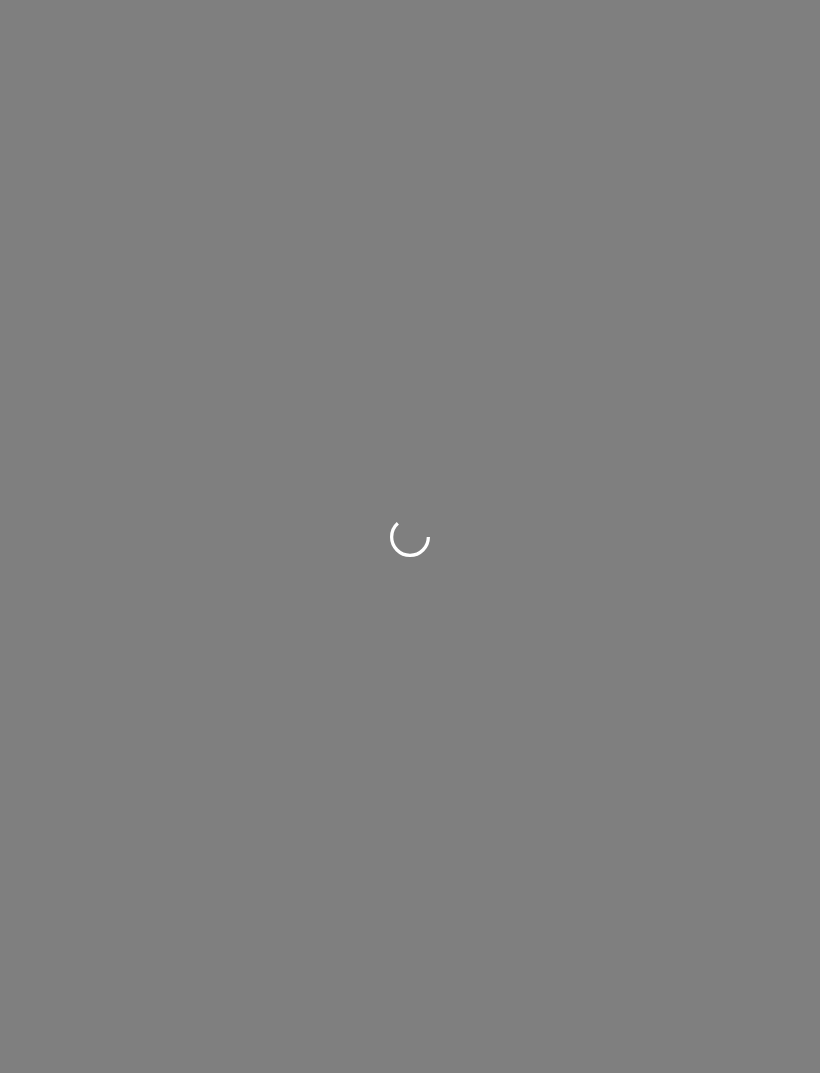 scroll, scrollTop: 0, scrollLeft: 0, axis: both 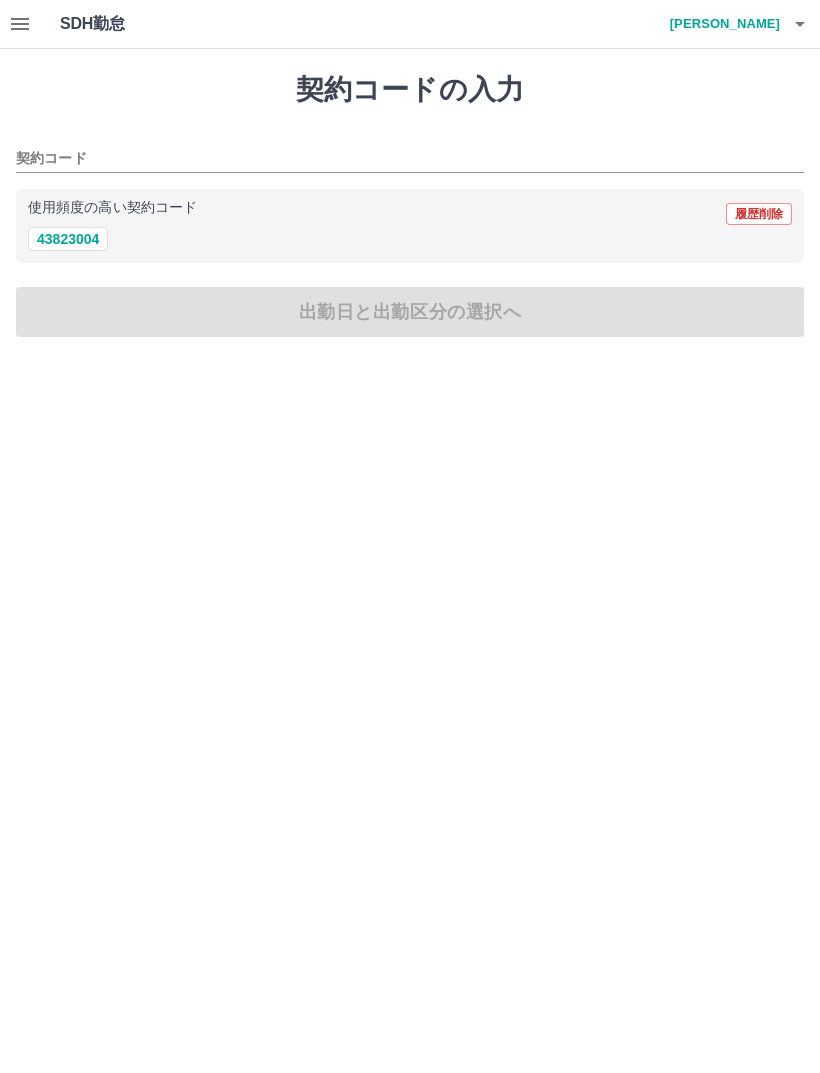click on "契約コード" at bounding box center [395, 159] 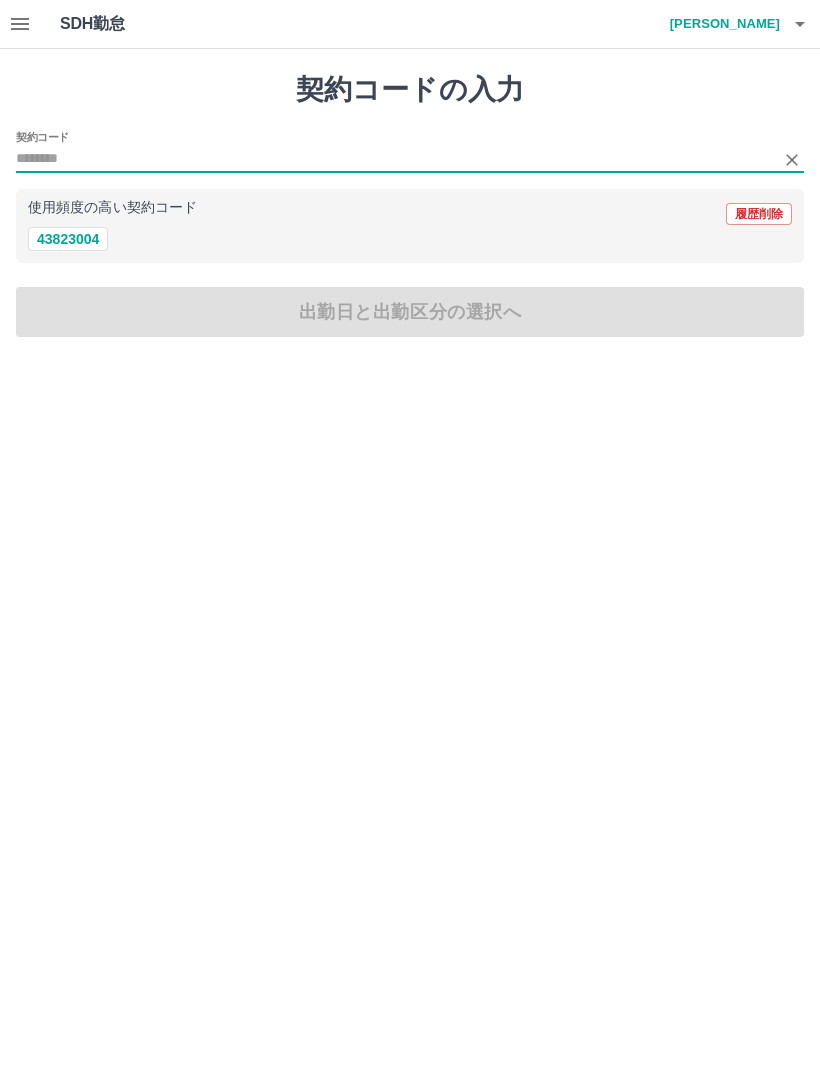 click on "43823004" at bounding box center [68, 239] 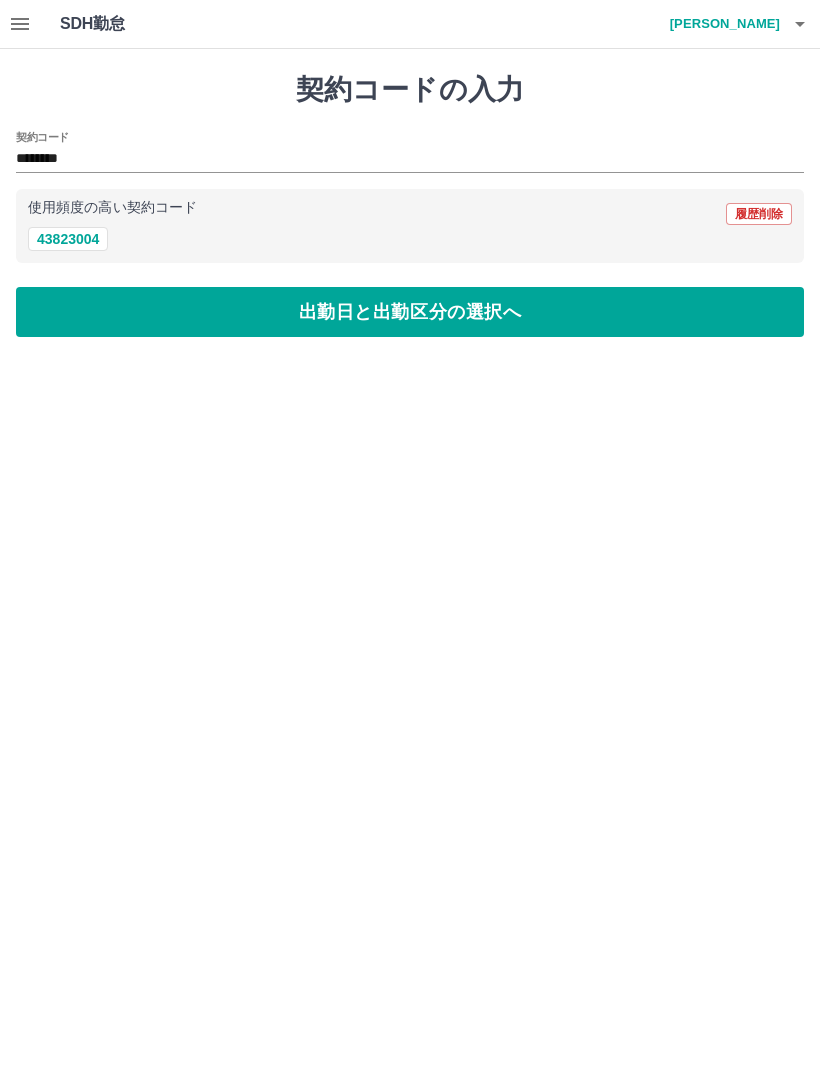click on "出勤日と出勤区分の選択へ" at bounding box center (410, 312) 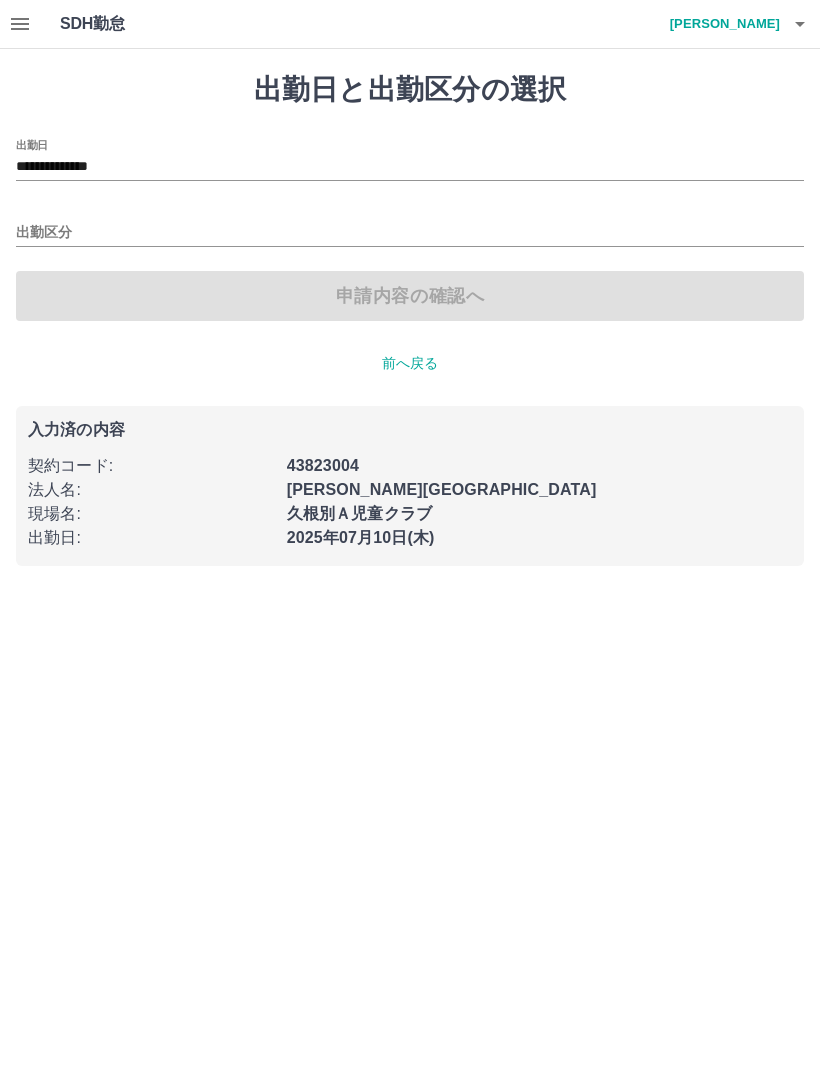 click on "出勤区分" at bounding box center (410, 233) 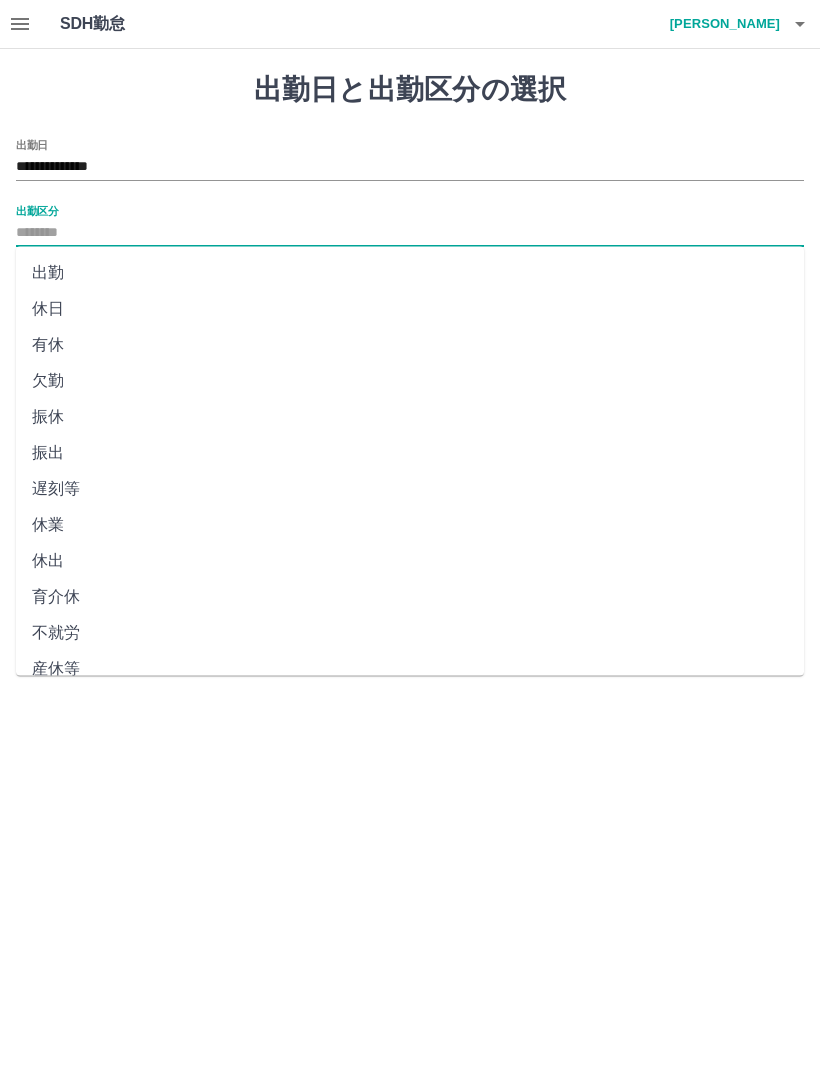 click on "出勤" at bounding box center [410, 273] 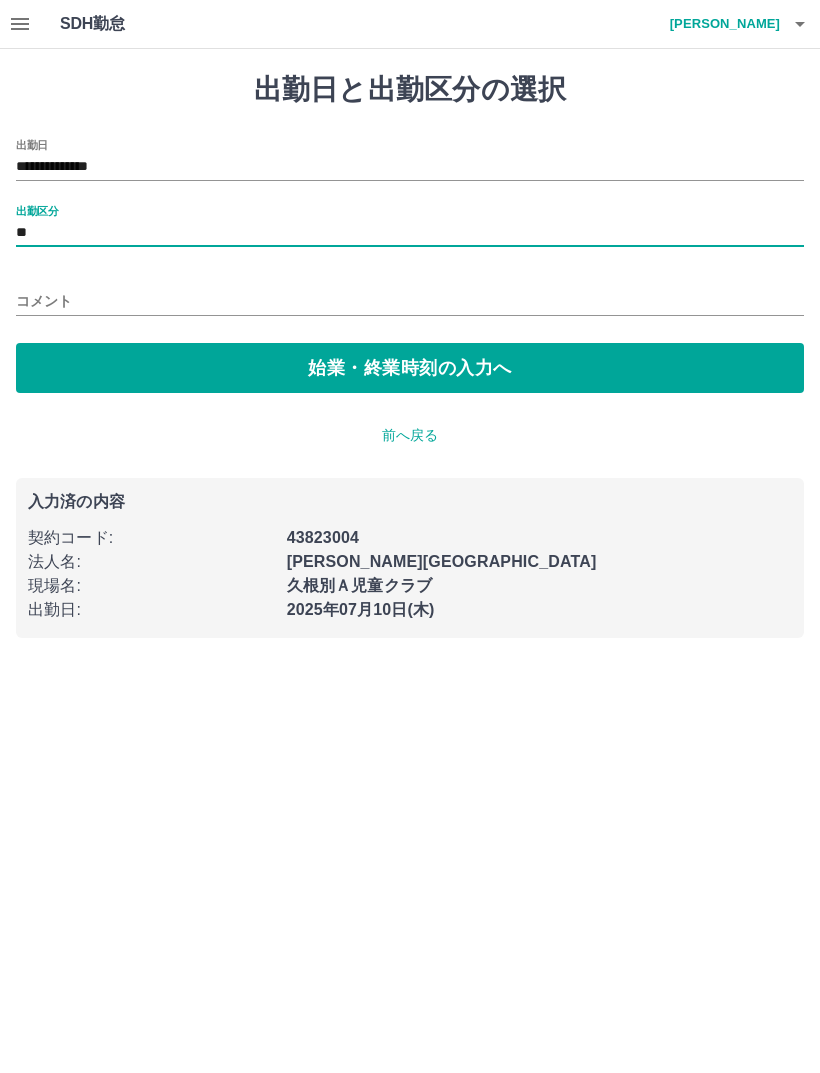 click on "始業・終業時刻の入力へ" at bounding box center (410, 368) 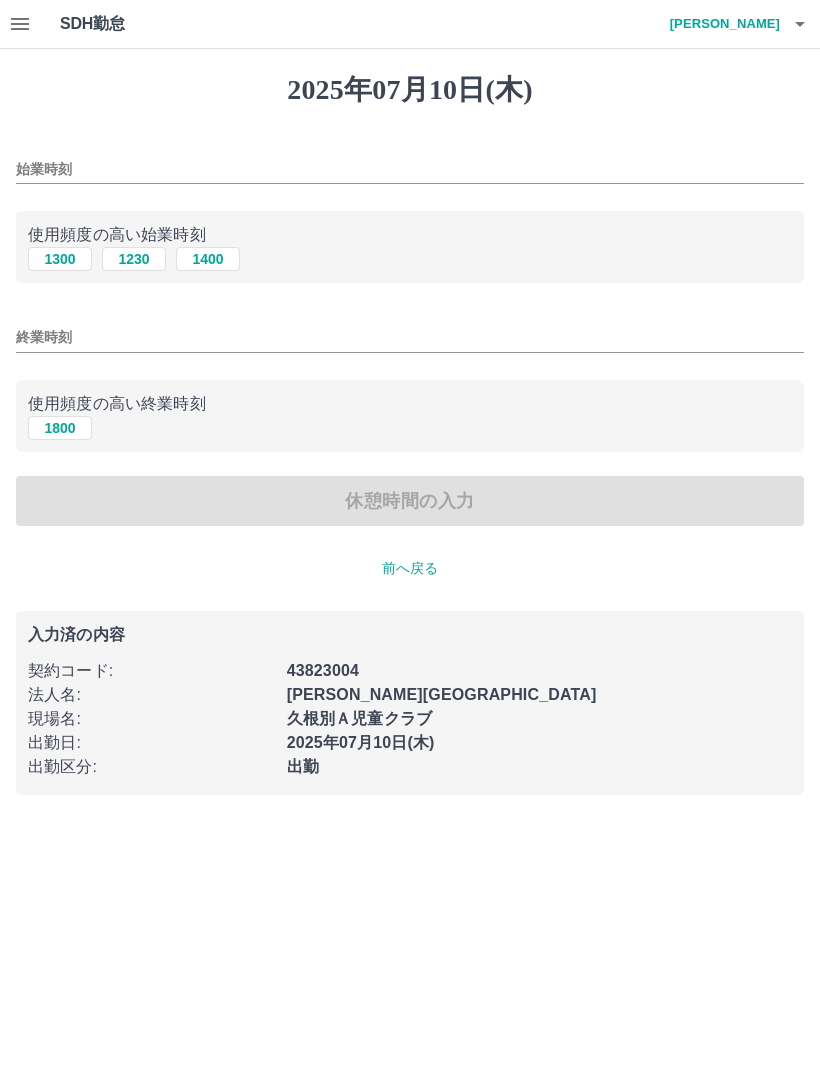 click on "1300" at bounding box center [60, 259] 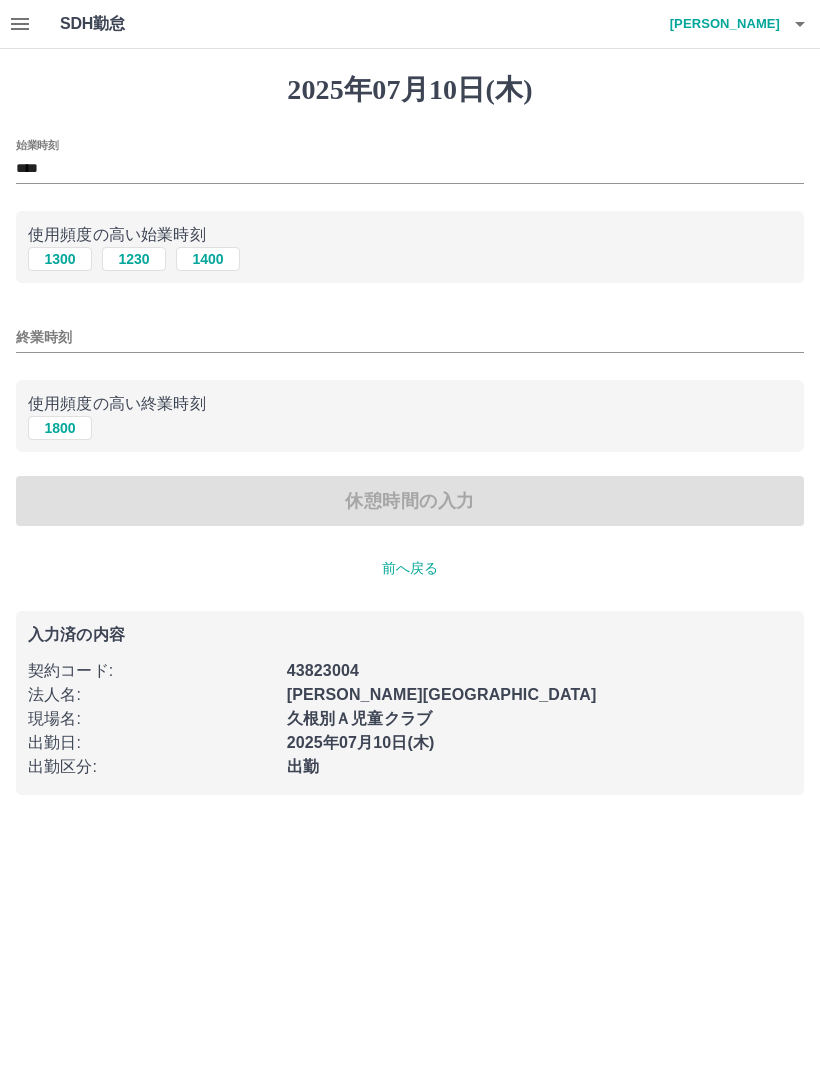 click on "1800" at bounding box center (60, 428) 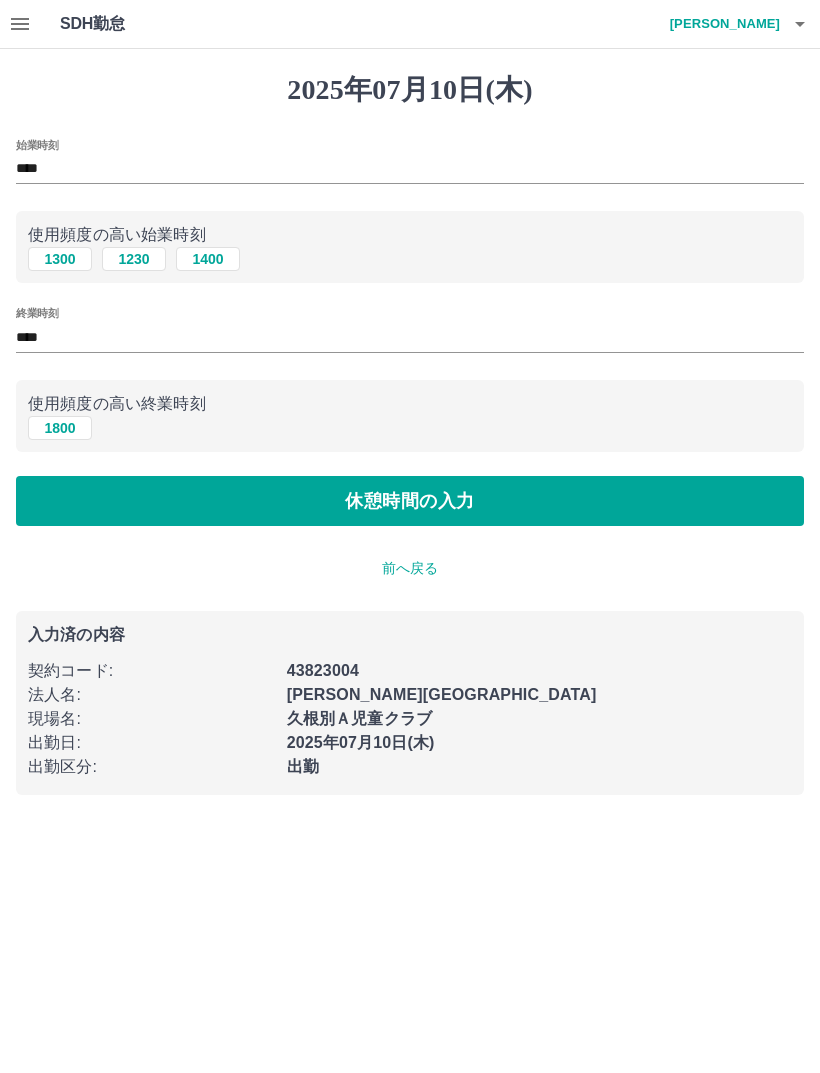 click on "休憩時間の入力" at bounding box center (410, 501) 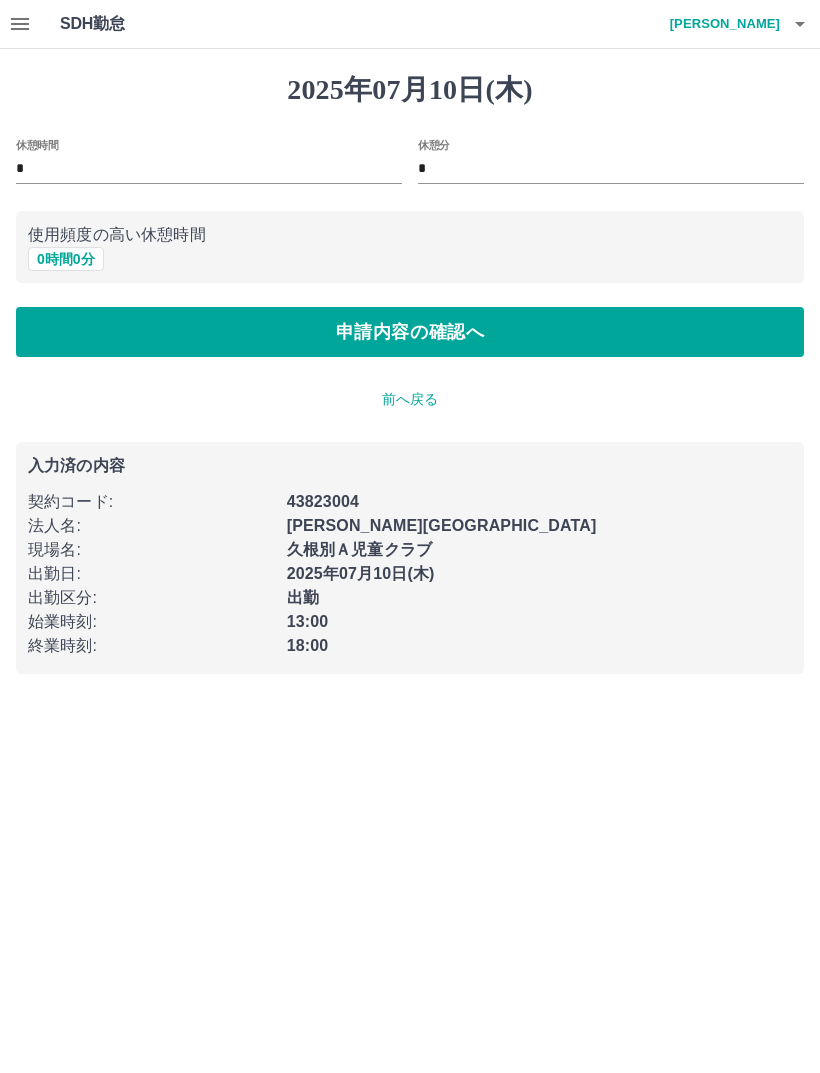 click on "0 時間 0 分" at bounding box center [66, 259] 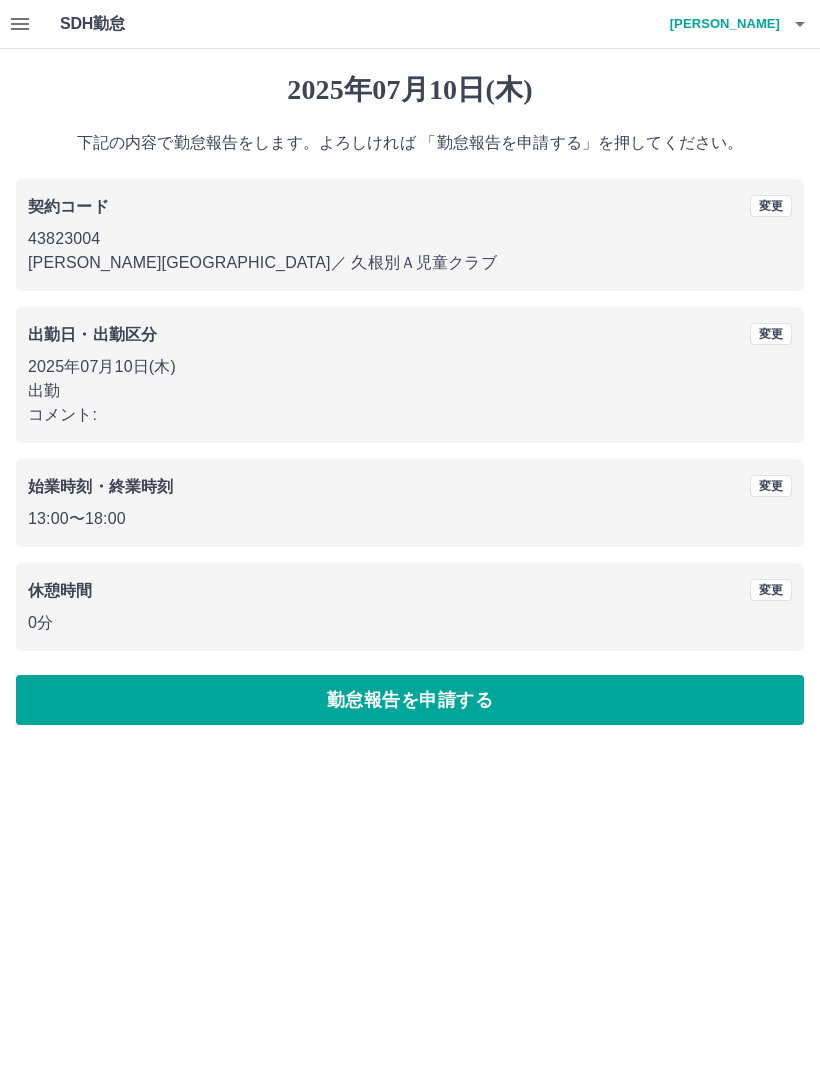 click on "勤怠報告を申請する" at bounding box center [410, 700] 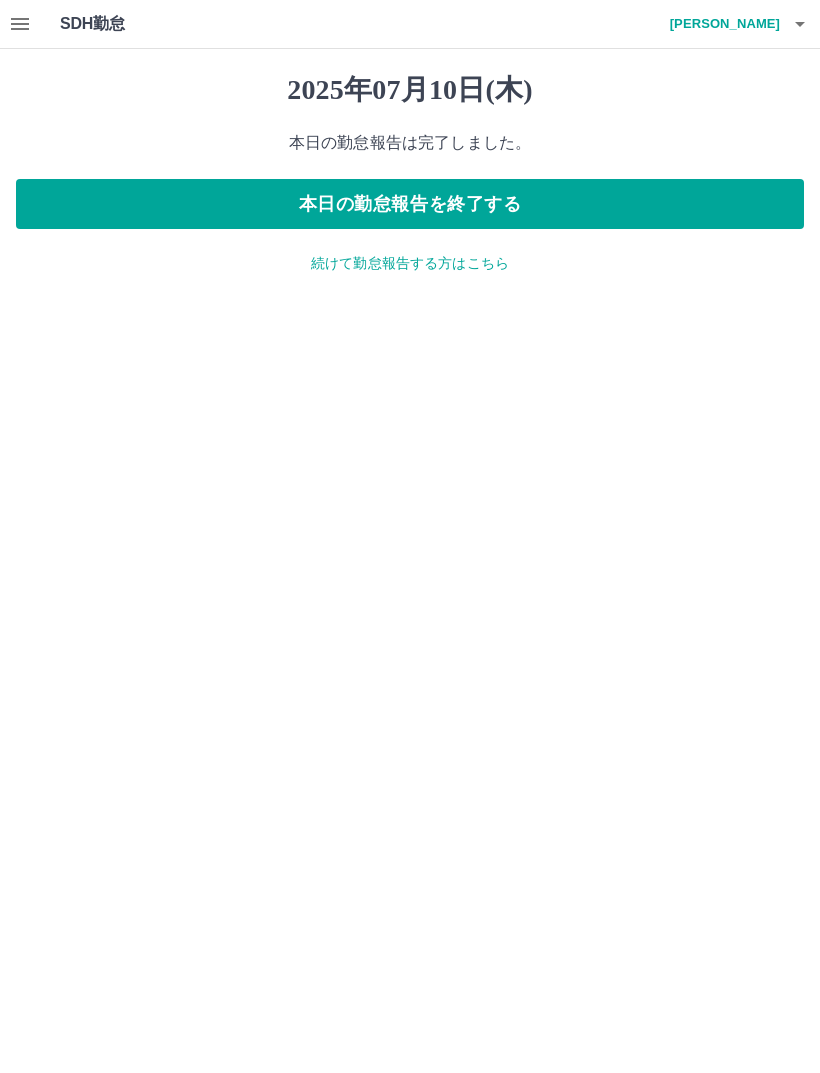 click on "本日の勤怠報告を終了する" at bounding box center (410, 204) 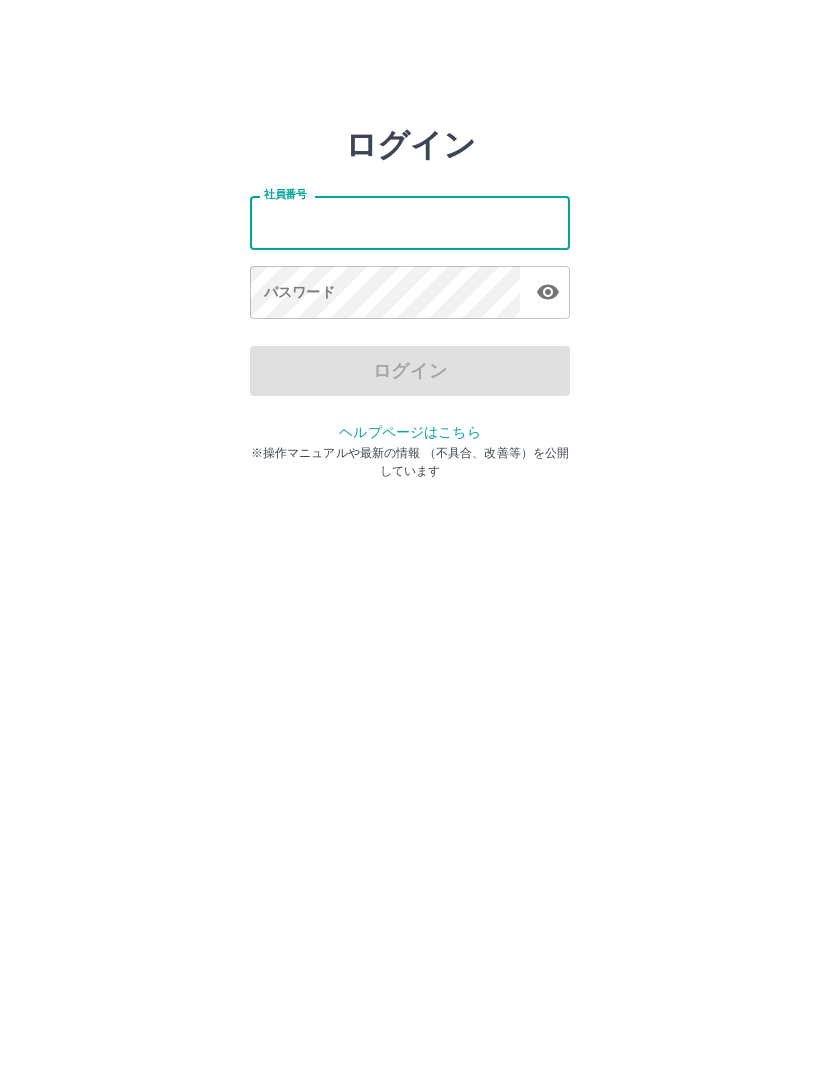 scroll, scrollTop: 0, scrollLeft: 0, axis: both 